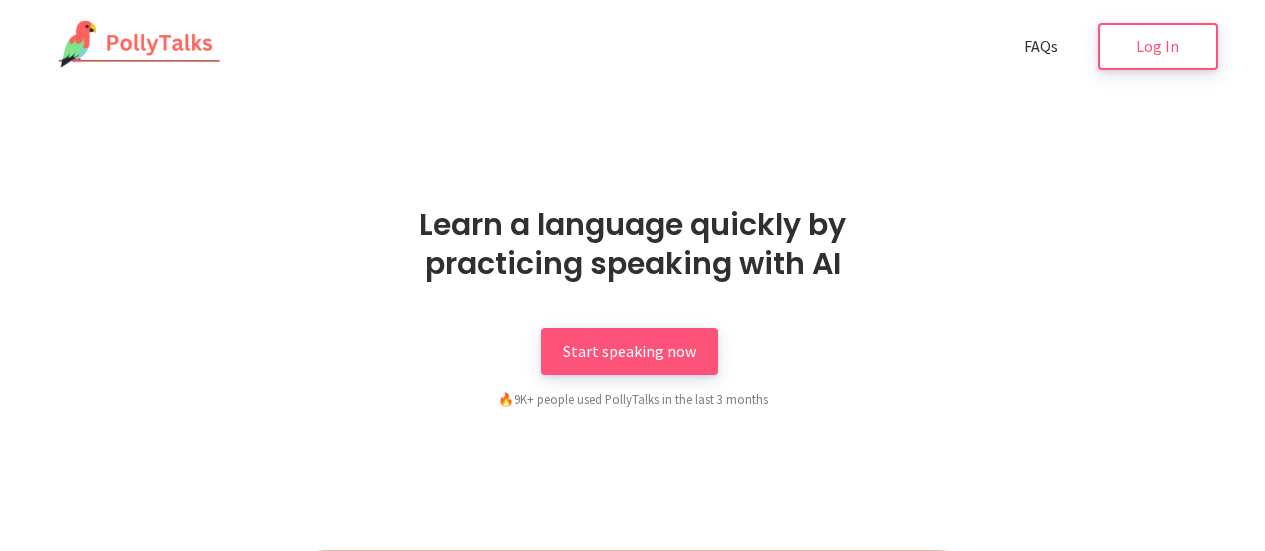 scroll, scrollTop: 0, scrollLeft: 0, axis: both 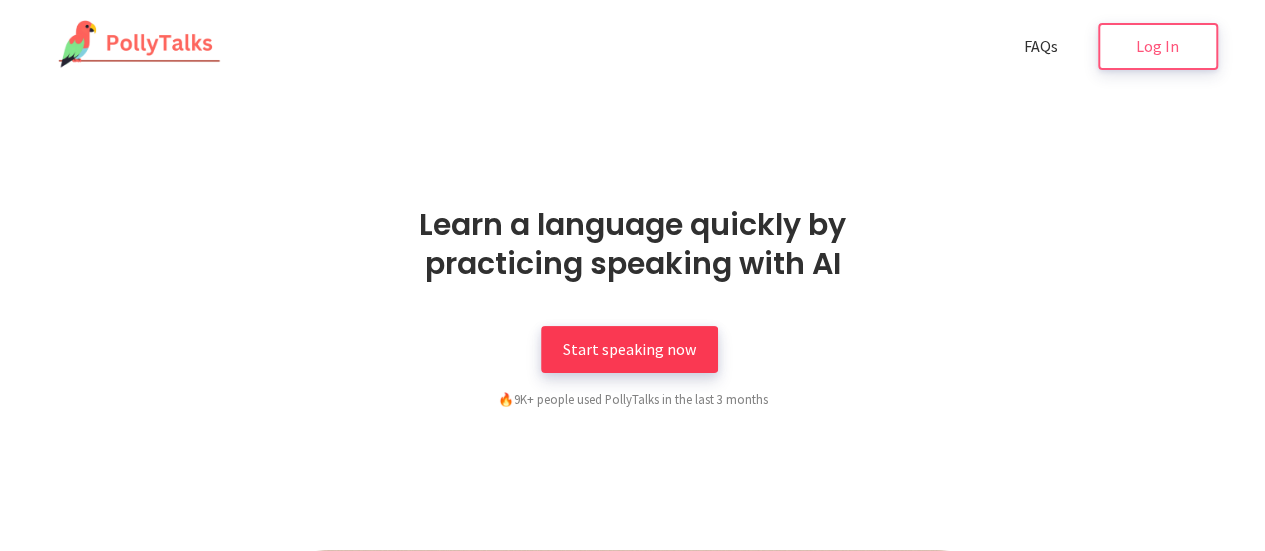 click on "Start speaking now" at bounding box center [629, 349] 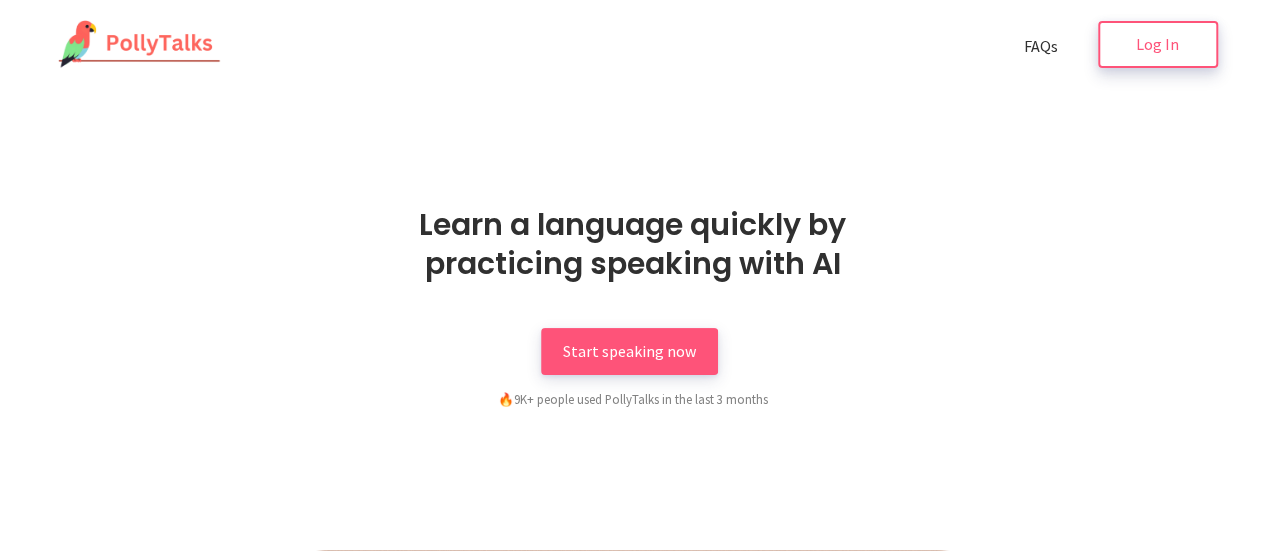 click on "Log In" at bounding box center (1157, 44) 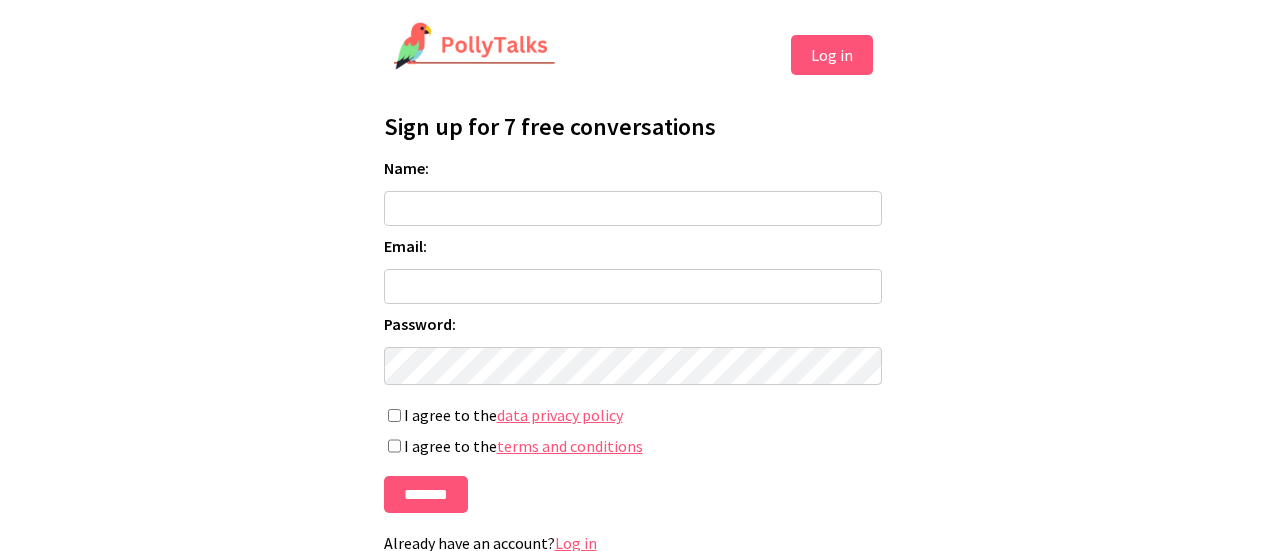 scroll, scrollTop: 0, scrollLeft: 0, axis: both 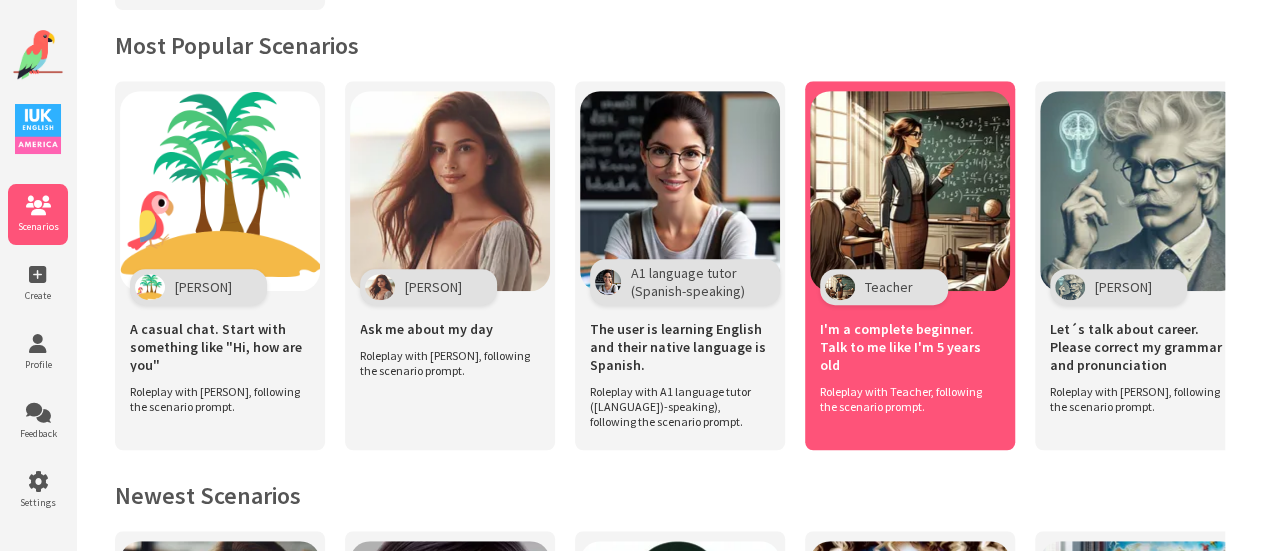 click on "Roleplay with Teacher, following the scenario prompt." at bounding box center (215, 399) 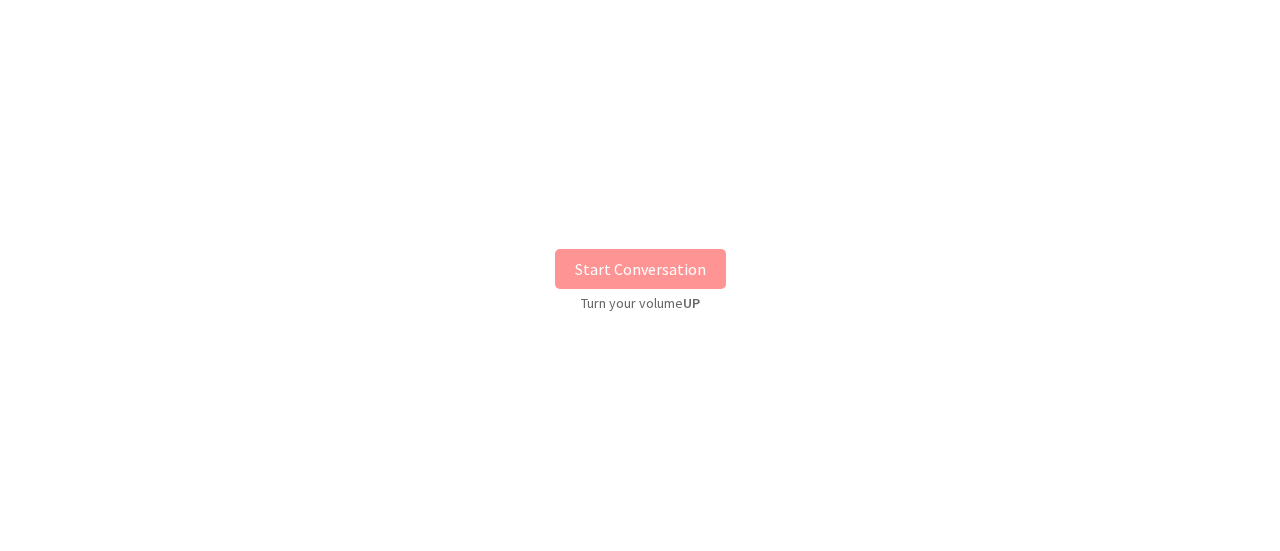 scroll, scrollTop: 0, scrollLeft: 0, axis: both 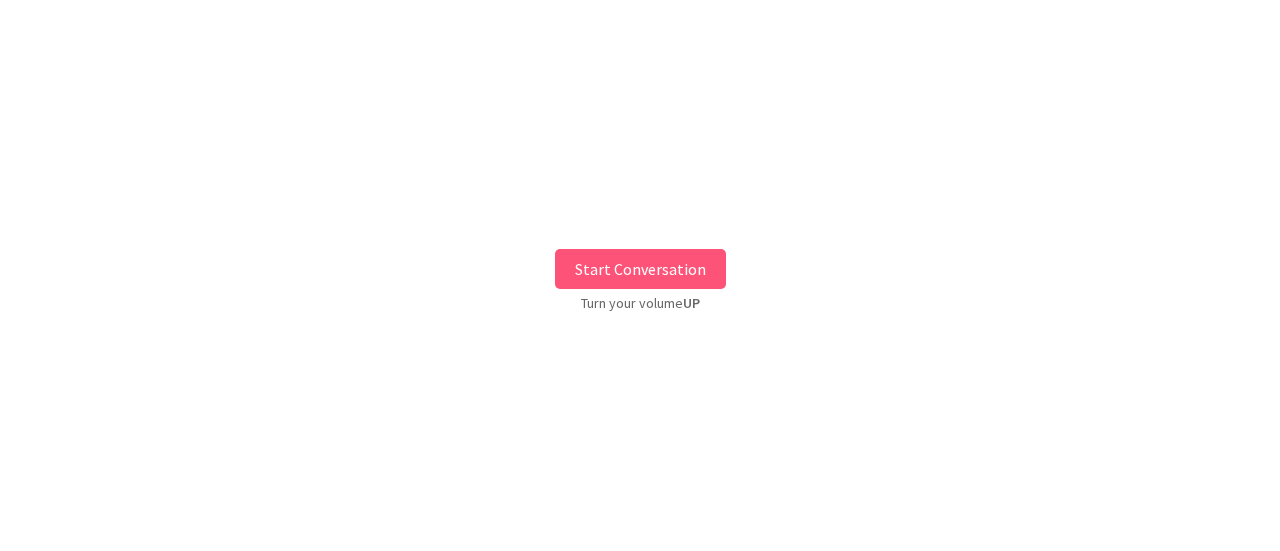 click on "Start Conversation" at bounding box center (640, 269) 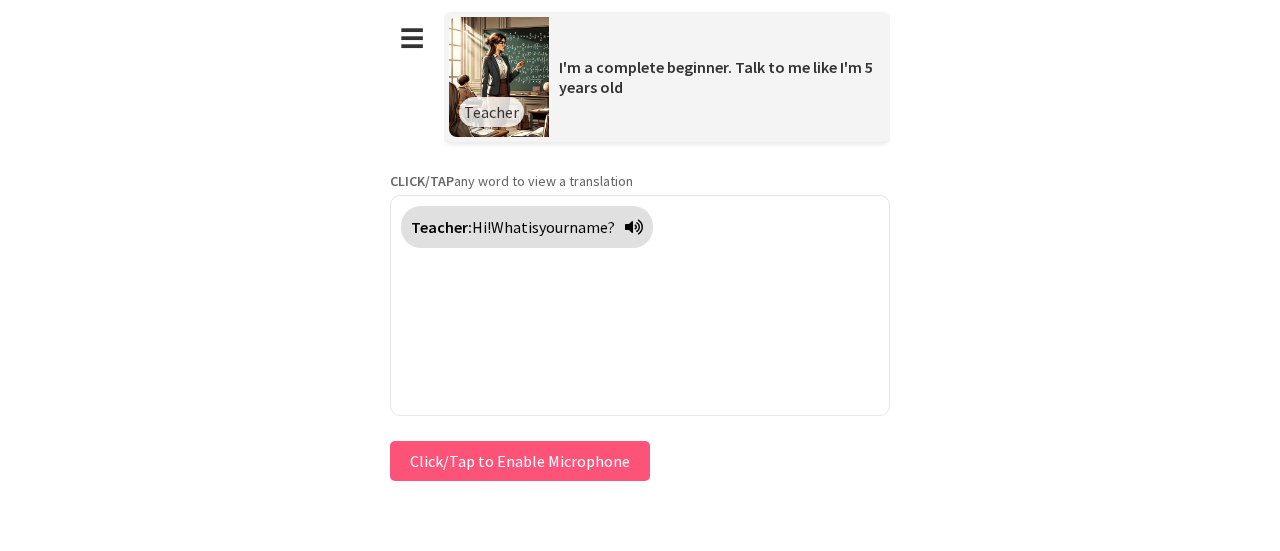type 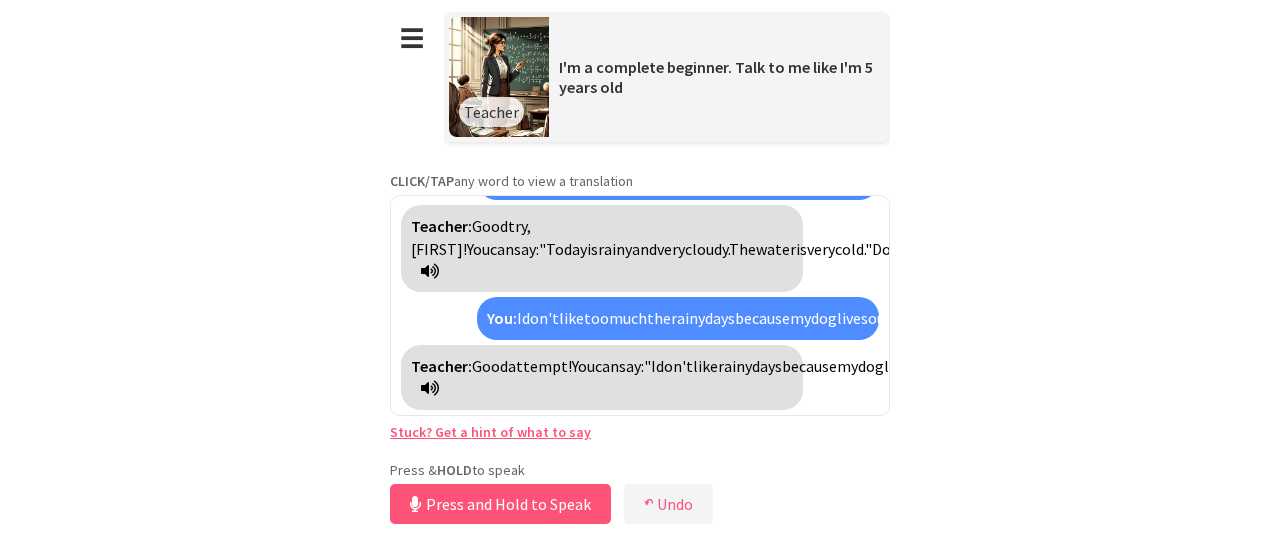 scroll, scrollTop: 580, scrollLeft: 0, axis: vertical 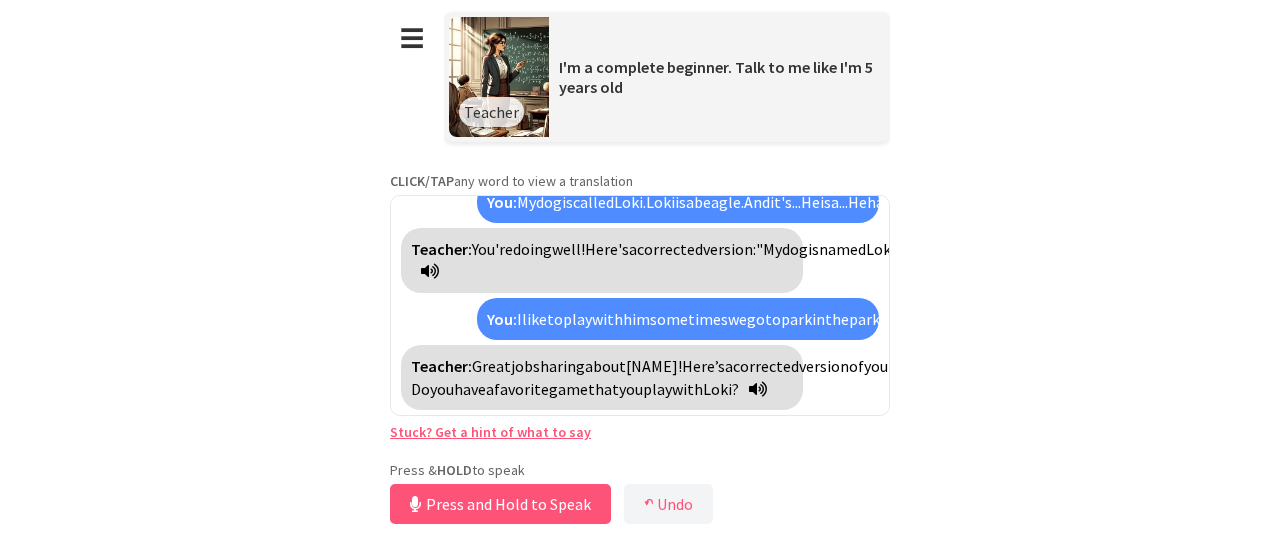 click on "Teacher:  Hi!  What  is  your  name?  You:  Hi  teacher,  my  name  is  Karen.  Teacher:  Hello,  Karen!  How  old  are  you?  You:  I'm  34  years  old.  Teacher:  Nice  to  meet  you,  Karen!  What  do  you  like  to  do  for  fun?  You:  Teacher,  I  am  practicing  my  English  and  I  need  you  to  help  me  to  say  my  sentences  well  and  I  need  to  correct  me  when  I  have  mistakes,  please  Teacher:  Sure,  Karen!  I  will  help  you.  You  can  say:  "I  am  practicing  my  English.  Please  help  me  and  correct  my  mistakes."
What  is  your  favorite  hobby?  You:  Today  is  raining  and  it's  a  day  very  cloudy  and  the  water  is  very  cold.  Thank  you  Teacher:  Good  try,  Karen!  You  can  say:  "Today  is  rainy  and  very  cloudy.  The  water  is  very  cold."
Do  you  like  rainy  days?  You:  I  don't  like  too  much  the  rainy  days  because  my  dog  lives  outside  so  when  it's  raining  your  house  se  inunda  Teacher:  Good  attempt!  You  can  say:  "I" at bounding box center [640, 305] 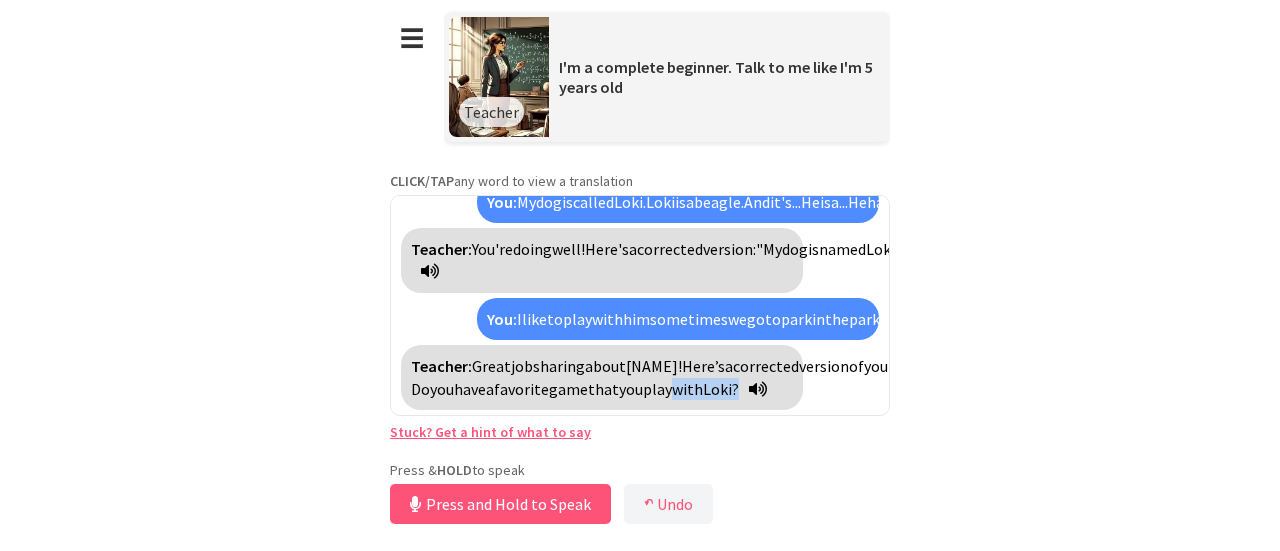 scroll, scrollTop: 993, scrollLeft: 0, axis: vertical 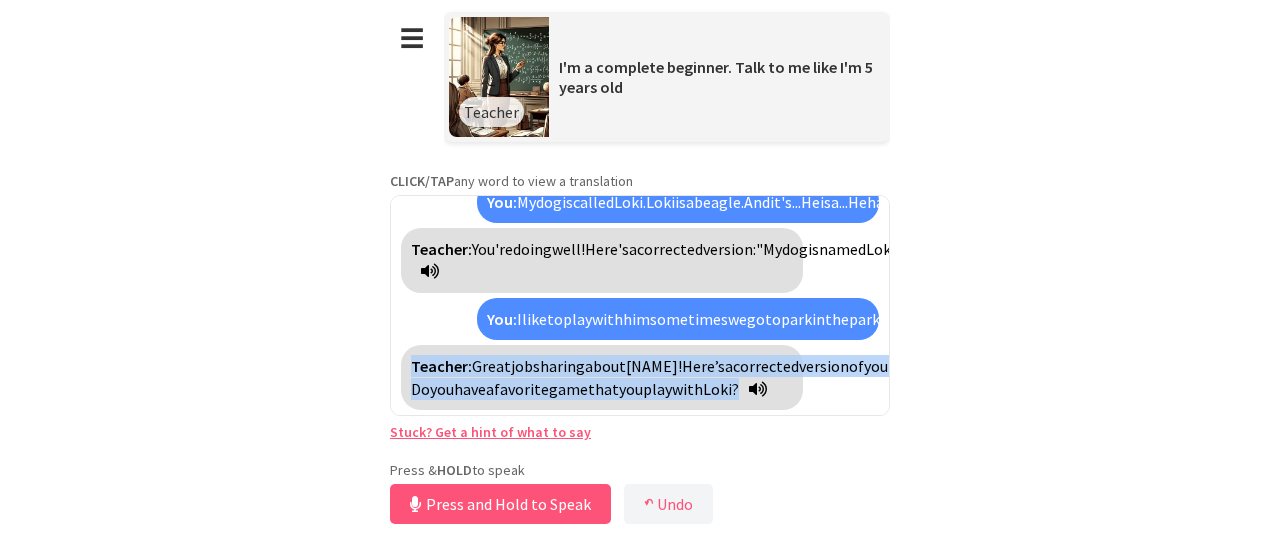 click on "Teacher:  Hi!  What  is  your  name?  You:  Hi  teacher,  my  name  is  Karen.  Teacher:  Hello,  Karen!  How  old  are  you?  You:  I'm  34  years  old.  Teacher:  Nice  to  meet  you,  Karen!  What  do  you  like  to  do  for  fun?  You:  Teacher,  I  am  practicing  my  English  and  I  need  you  to  help  me  to  say  my  sentences  well  and  I  need  to  correct  me  when  I  have  mistakes,  please  Teacher:  Sure,  Karen!  I  will  help  you.  You  can  say:  "I  am  practicing  my  English.  Please  help  me  and  correct  my  mistakes."
What  is  your  favorite  hobby?  You:  Today  is  raining  and  it's  a  day  very  cloudy  and  the  water  is  very  cold.  Thank  you  Teacher:  Good  try,  Karen!  You  can  say:  "Today  is  rainy  and  very  cloudy.  The  water  is  very  cold."
Do  you  like  rainy  days?  You:  I  don't  like  too  much  the  rainy  days  because  my  dog  lives  outside  so  when  it's  raining  your  house  se  inunda  Teacher:  Good  attempt!  You  can  say:  "I" at bounding box center [640, 305] 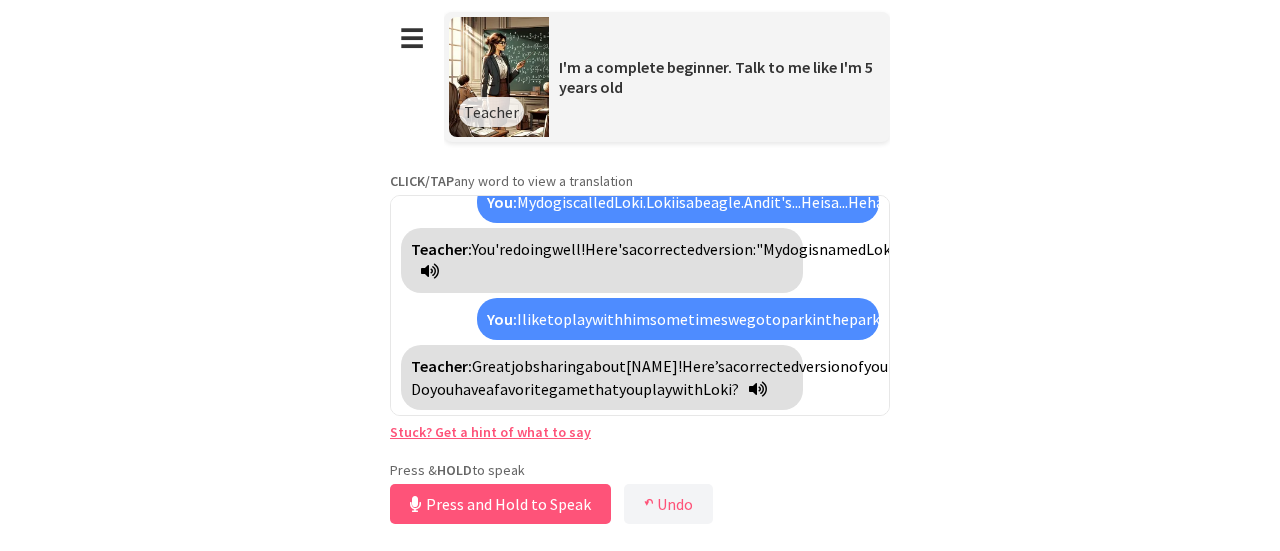 click on "**********" at bounding box center [640, 264] 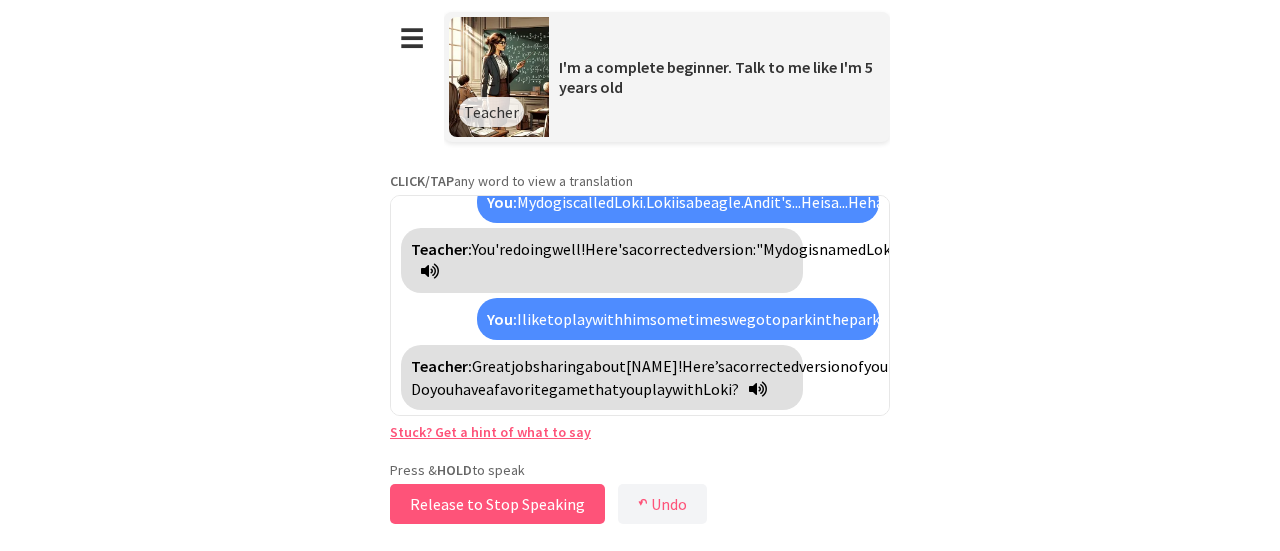 click on "Release to Stop Speaking" at bounding box center [497, 504] 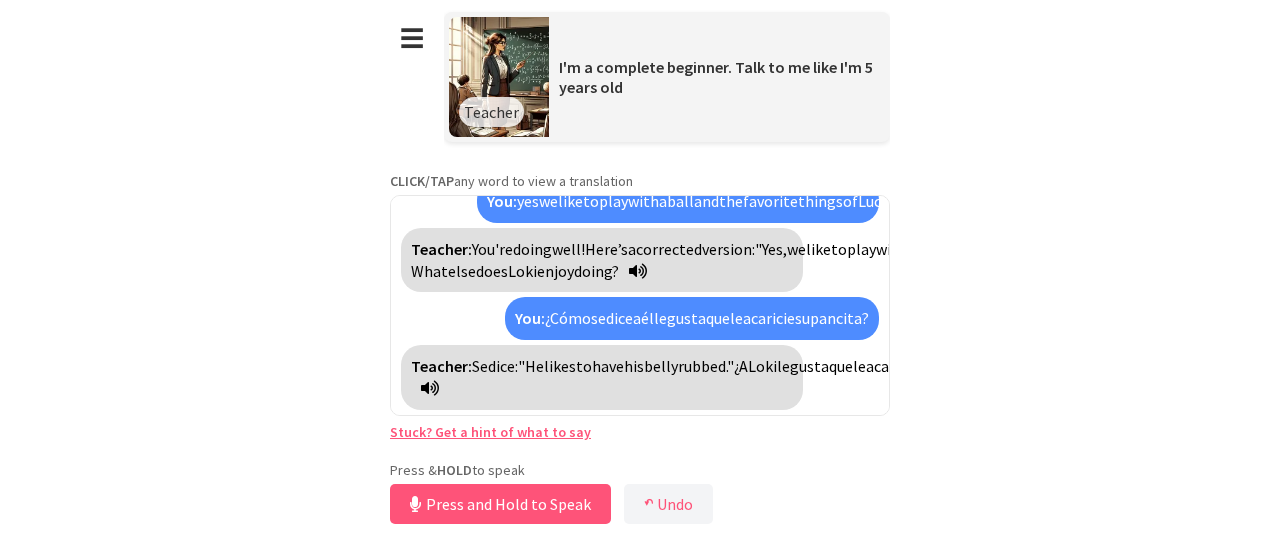 scroll, scrollTop: 1434, scrollLeft: 0, axis: vertical 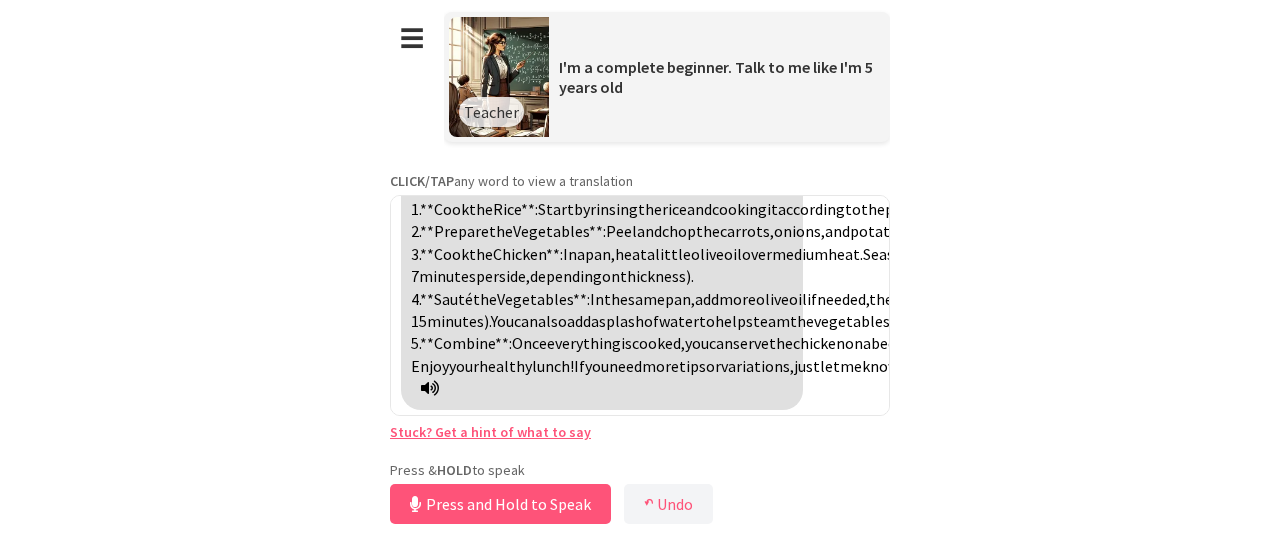 click on "**********" at bounding box center [640, 264] 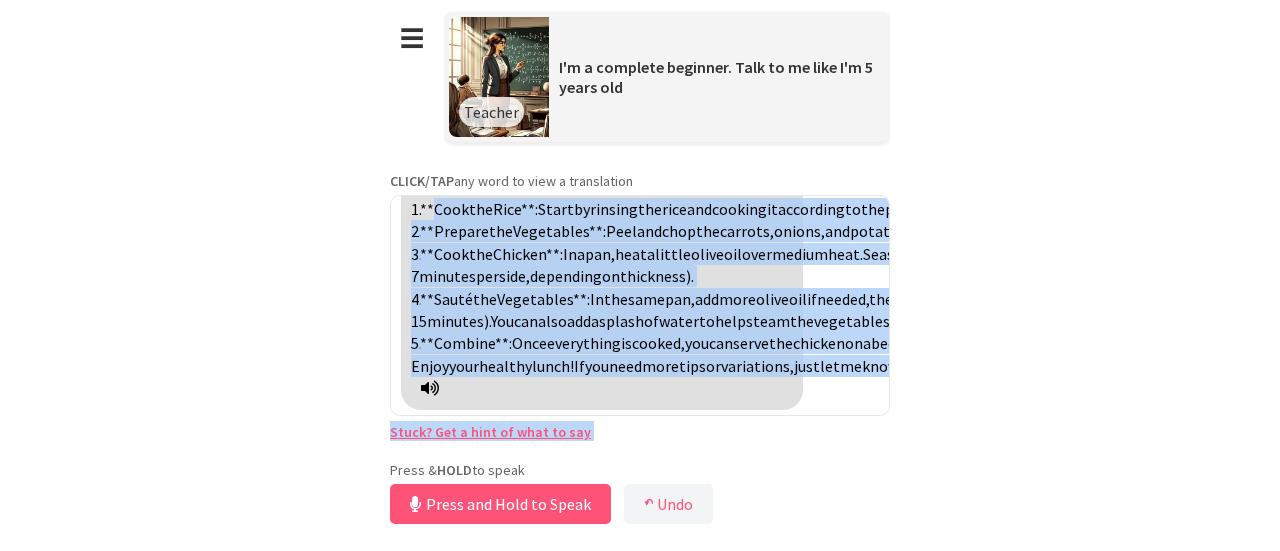 click on "**********" at bounding box center (640, 264) 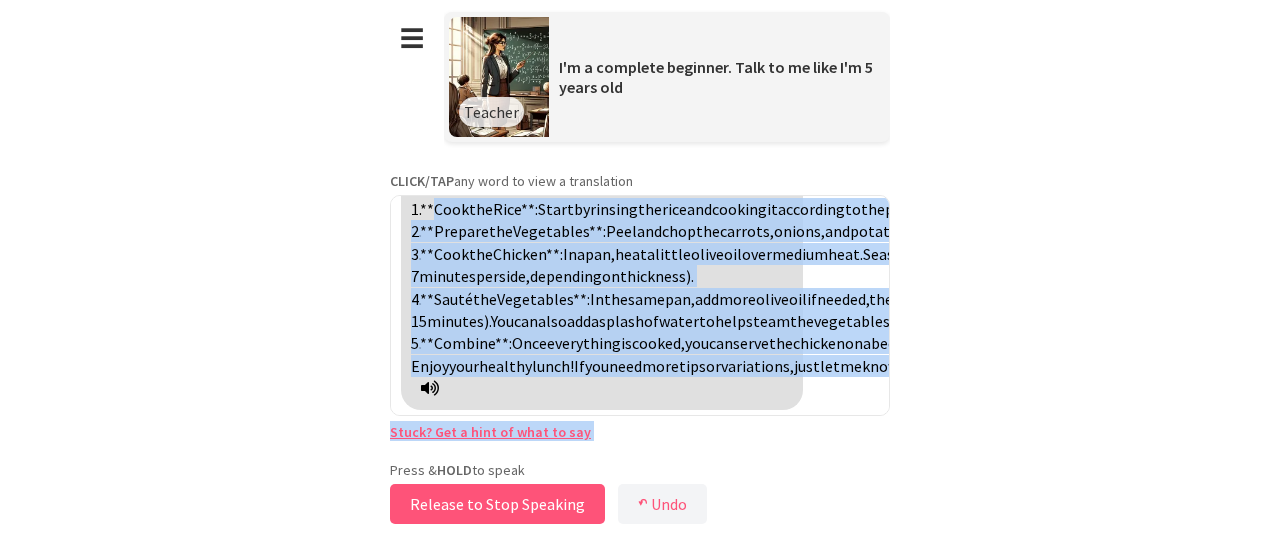 click on "Release to Stop Speaking" at bounding box center (497, 504) 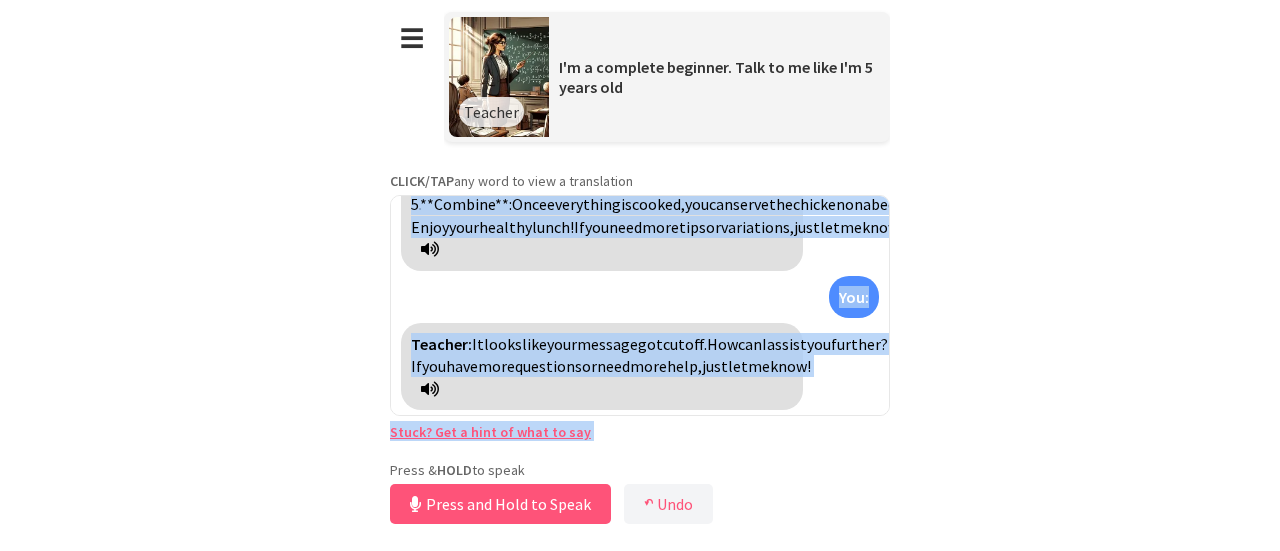scroll, scrollTop: 2826, scrollLeft: 0, axis: vertical 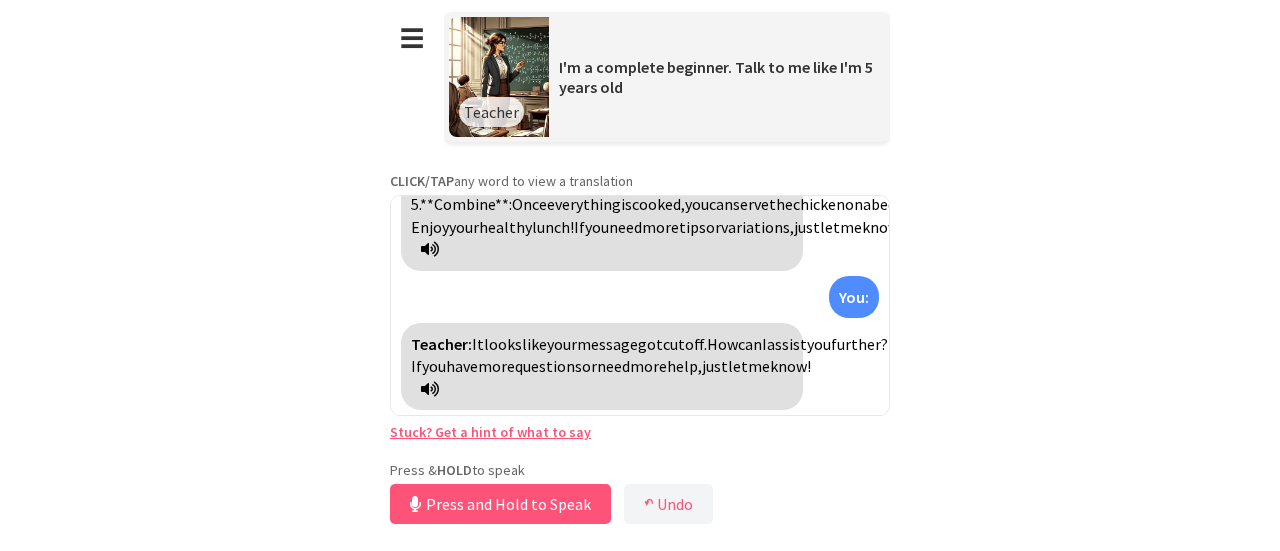 click on "**********" at bounding box center [640, 264] 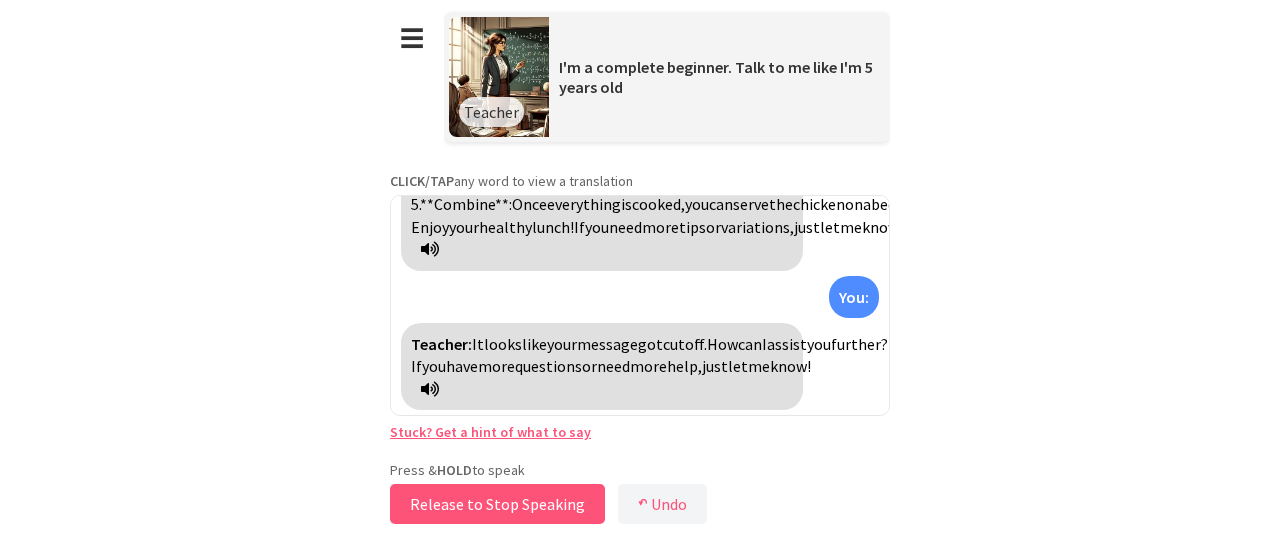 click on "Release to Stop Speaking" at bounding box center [497, 504] 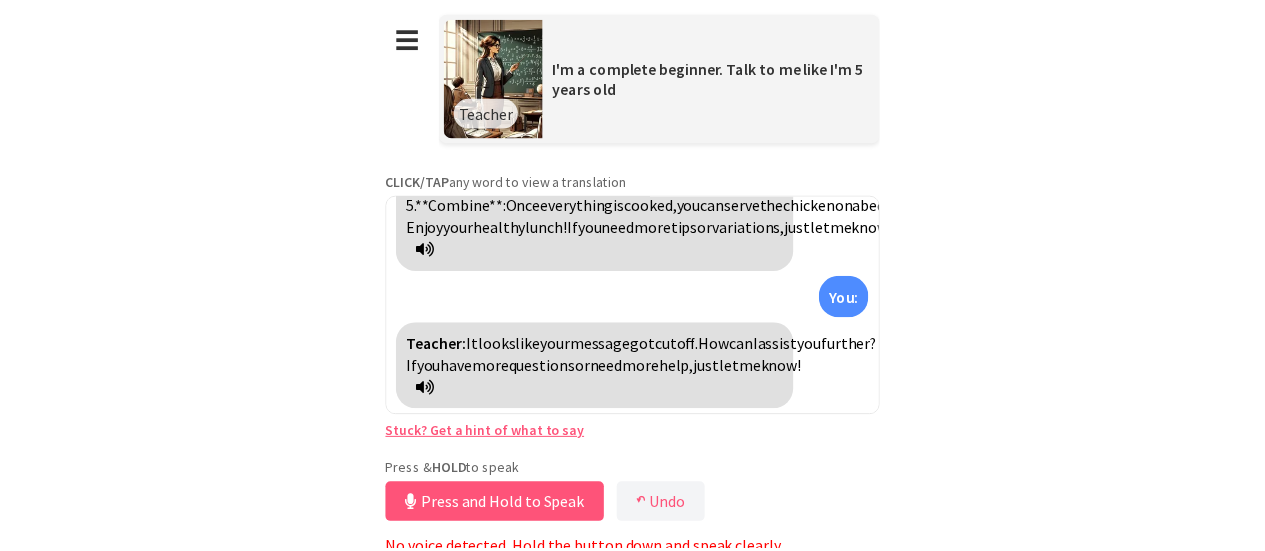 scroll, scrollTop: 2826, scrollLeft: 0, axis: vertical 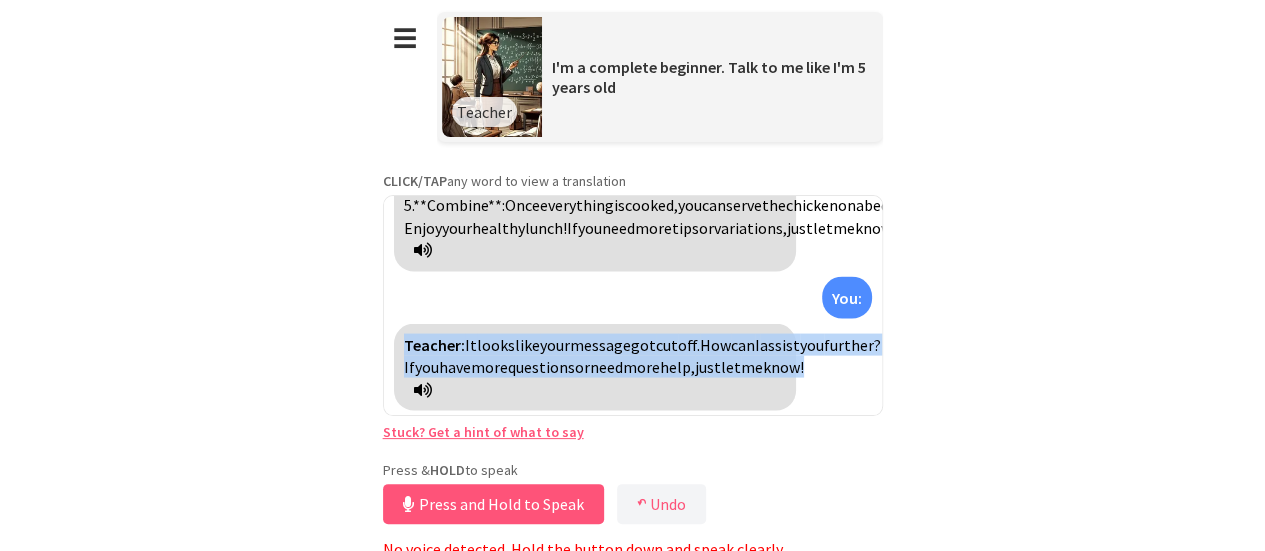 click on "Teacher:  Hi!  What  is  your  name?  You:  Hi  teacher,  my  name  is  Karen.  Teacher:  Hello,  Karen!  How  old  are  you?  You:  I'm  34  years  old.  Teacher:  Nice  to  meet  you,  Karen!  What  do  you  like  to  do  for  fun?  You:  Teacher,  I  am  practicing  my  English  and  I  need  you  to  help  me  to  say  my  sentences  well  and  I  need  to  correct  me  when  I  have  mistakes,  please  Teacher:  Sure,  Karen!  I  will  help  you.  You  can  say:  "I  am  practicing  my  English.  Please  help  me  and  correct  my  mistakes."
What  is  your  favorite  hobby?  You:  Today  is  raining  and  it's  a  day  very  cloudy  and  the  water  is  very  cold.  Thank  you  Teacher:  Good  try,  Karen!  You  can  say:  "Today  is  rainy  and  very  cloudy.  The  water  is  very  cold."
Do  you  like  rainy  days?  You:  I  don't  like  too  much  the  rainy  days  because  my  dog  lives  outside  so  when  it's  raining  your  house  se  inunda  Teacher:  Good  attempt!  You  can  say:  "I" at bounding box center [633, 305] 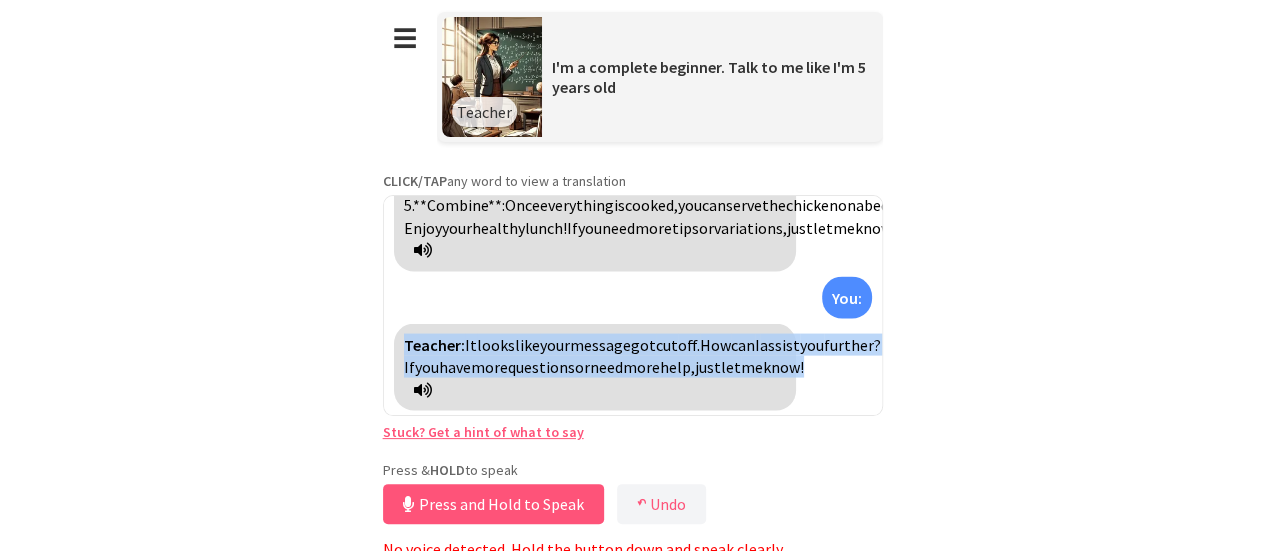 scroll, scrollTop: 10, scrollLeft: 0, axis: vertical 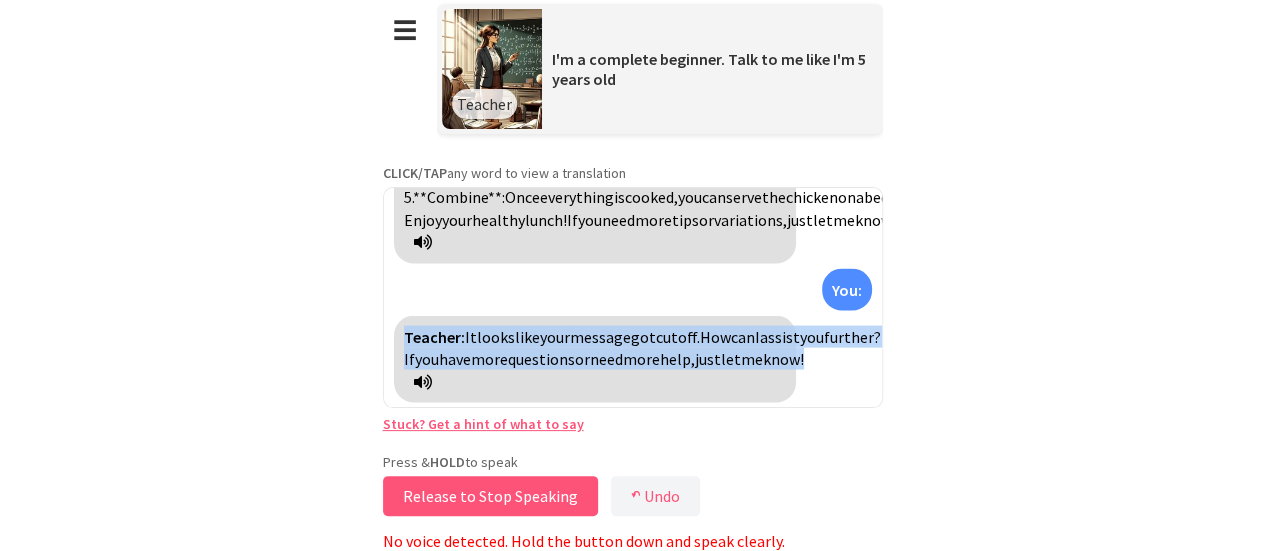 click on "Release to Stop Speaking" at bounding box center [490, 496] 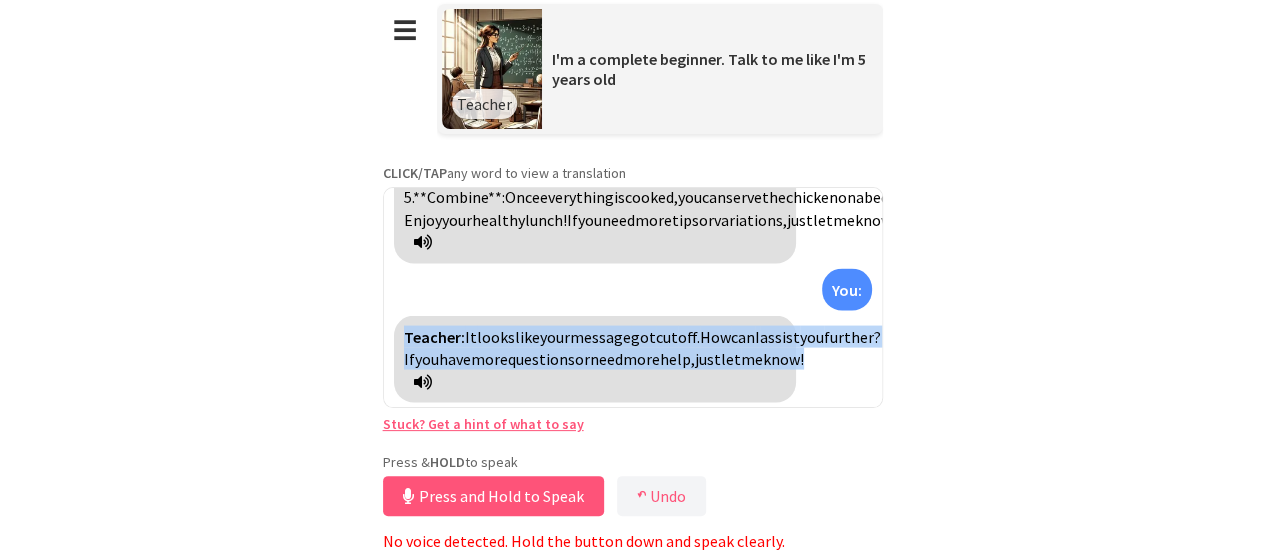 scroll, scrollTop: 2826, scrollLeft: 0, axis: vertical 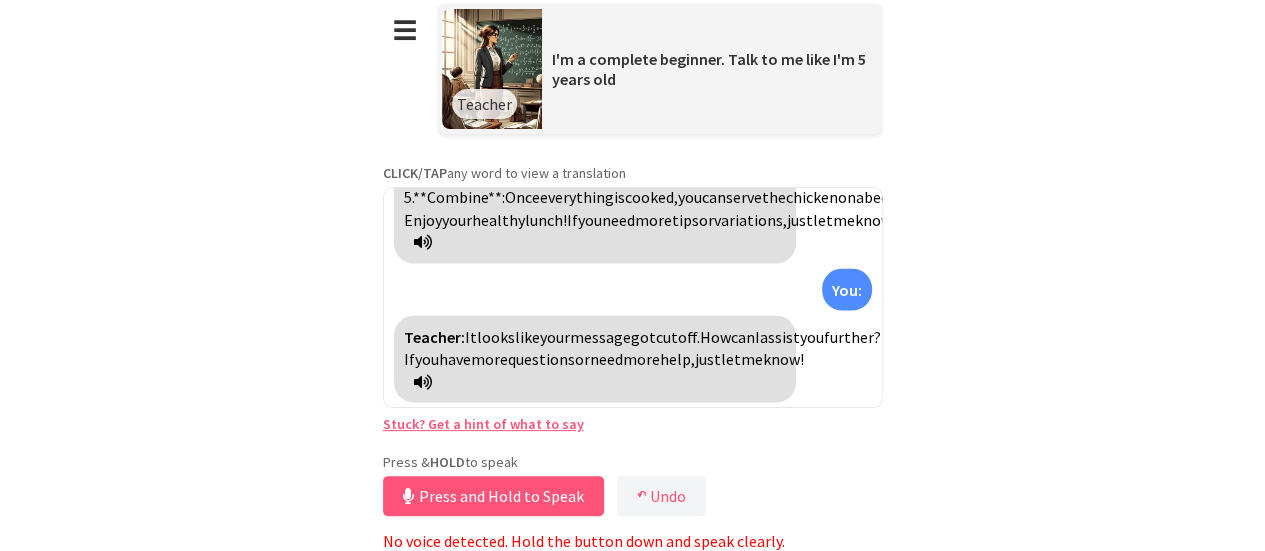 click on "**********" at bounding box center (633, 271) 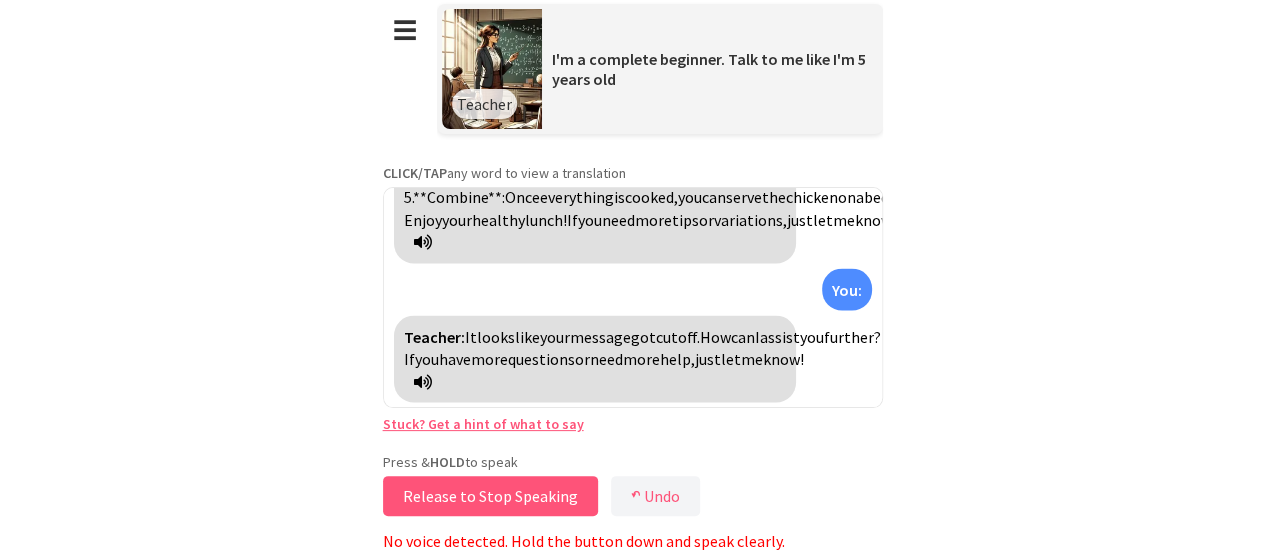click on "Release to Stop Speaking" at bounding box center (490, 496) 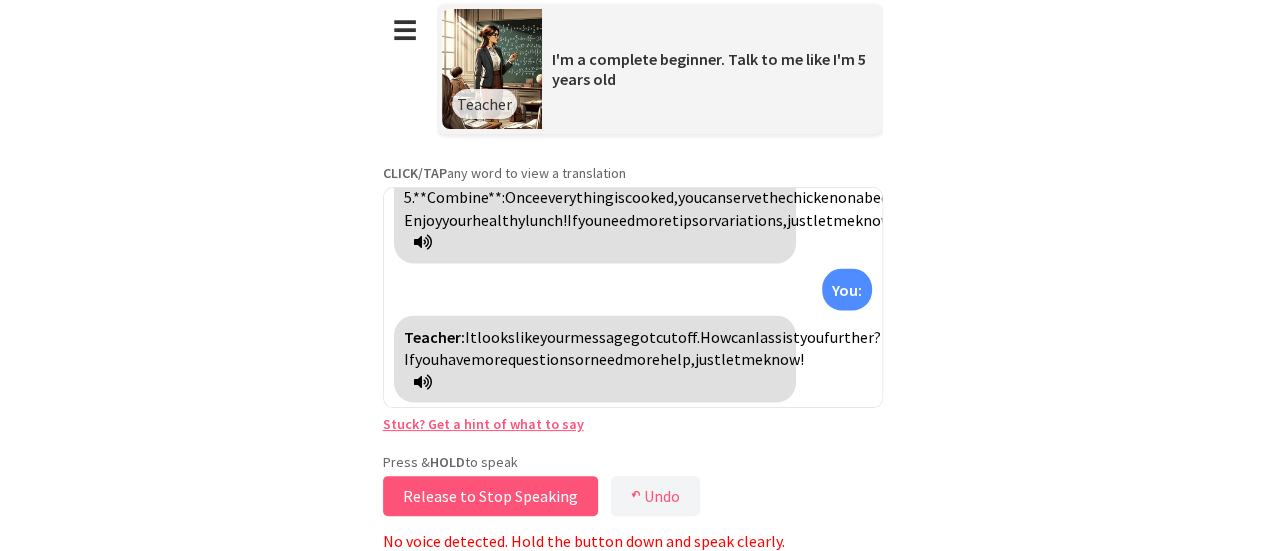 scroll, scrollTop: 2850, scrollLeft: 0, axis: vertical 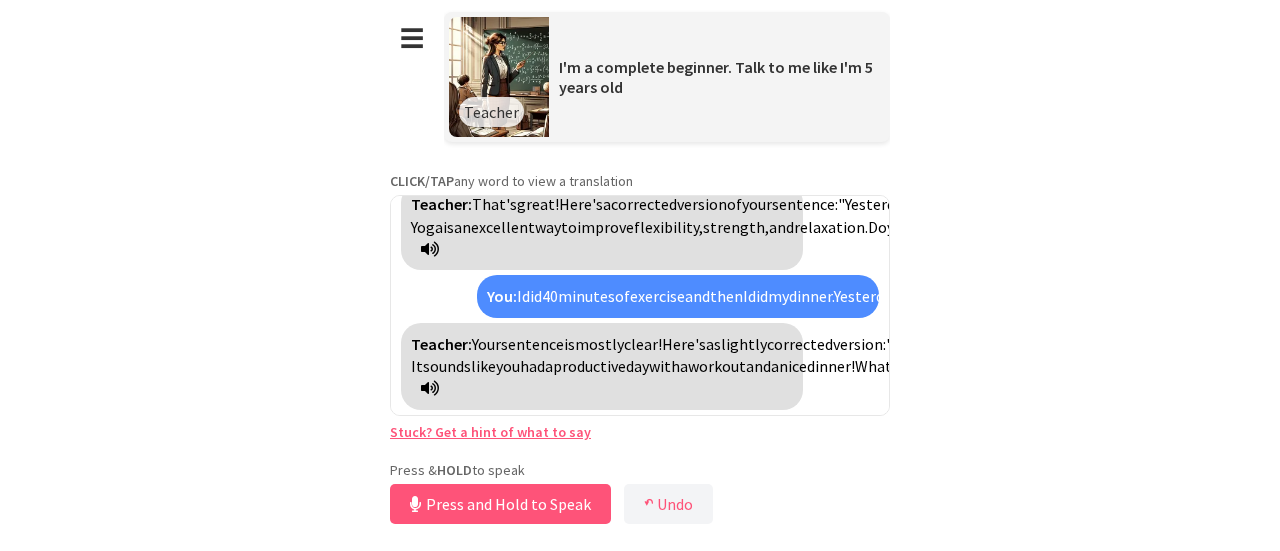 click on "Teacher:  Hi!  What  is  your  name?  You:  Hi  teacher,  my  name  is  Karen.  Teacher:  Hello,  Karen!  How  old  are  you?  You:  I'm  34  years  old.  Teacher:  Nice  to  meet  you,  Karen!  What  do  you  like  to  do  for  fun?  You:  Teacher,  I  am  practicing  my  English  and  I  need  you  to  help  me  to  say  my  sentences  well  and  I  need  to  correct  me  when  I  have  mistakes,  please  Teacher:  Sure,  Karen!  I  will  help  you.  You  can  say:  "I  am  practicing  my  English.  Please  help  me  and  correct  my  mistakes."
What  is  your  favorite  hobby?  You:  Today  is  raining  and  it's  a  day  very  cloudy  and  the  water  is  very  cold.  Thank  you  Teacher:  Good  try,  Karen!  You  can  say:  "Today  is  rainy  and  very  cloudy.  The  water  is  very  cold."
Do  you  like  rainy  days?  You:  I  don't  like  too  much  the  rainy  days  because  my  dog  lives  outside  so  when  it's  raining  your  house  se  inunda  Teacher:  Good  attempt!  You  can  say:  "I" at bounding box center [640, 305] 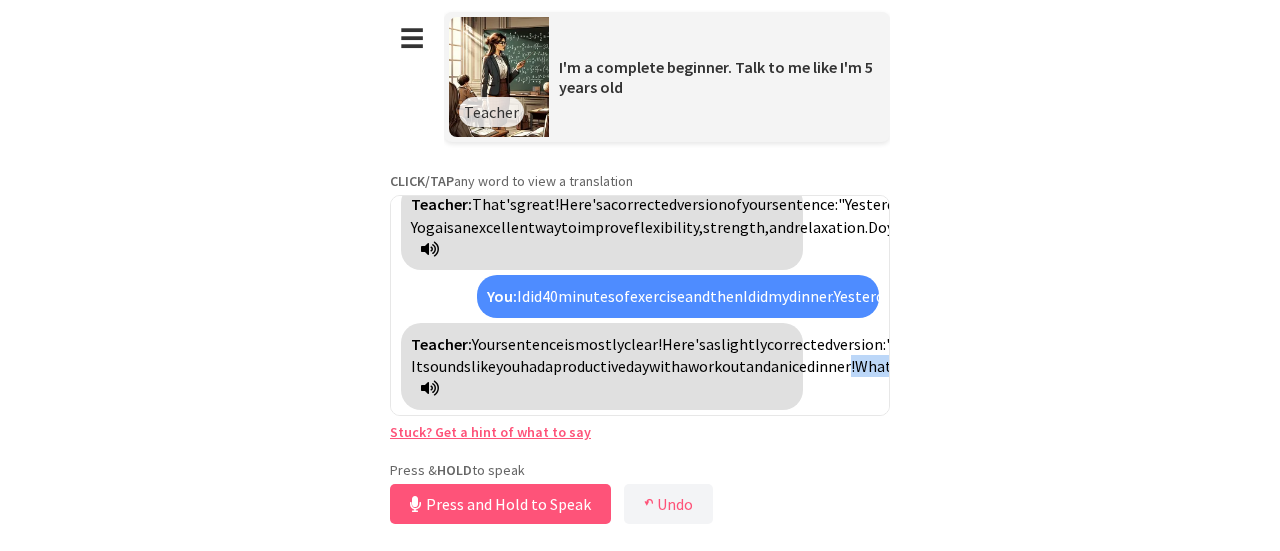 scroll, scrollTop: 3559, scrollLeft: 0, axis: vertical 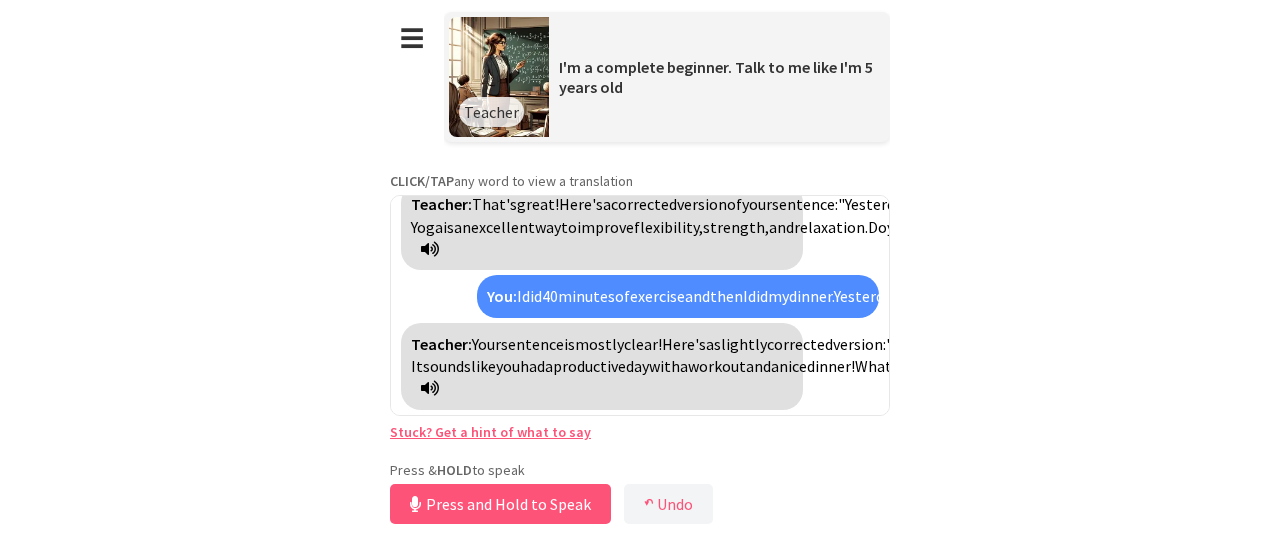 click on "**********" at bounding box center (640, 264) 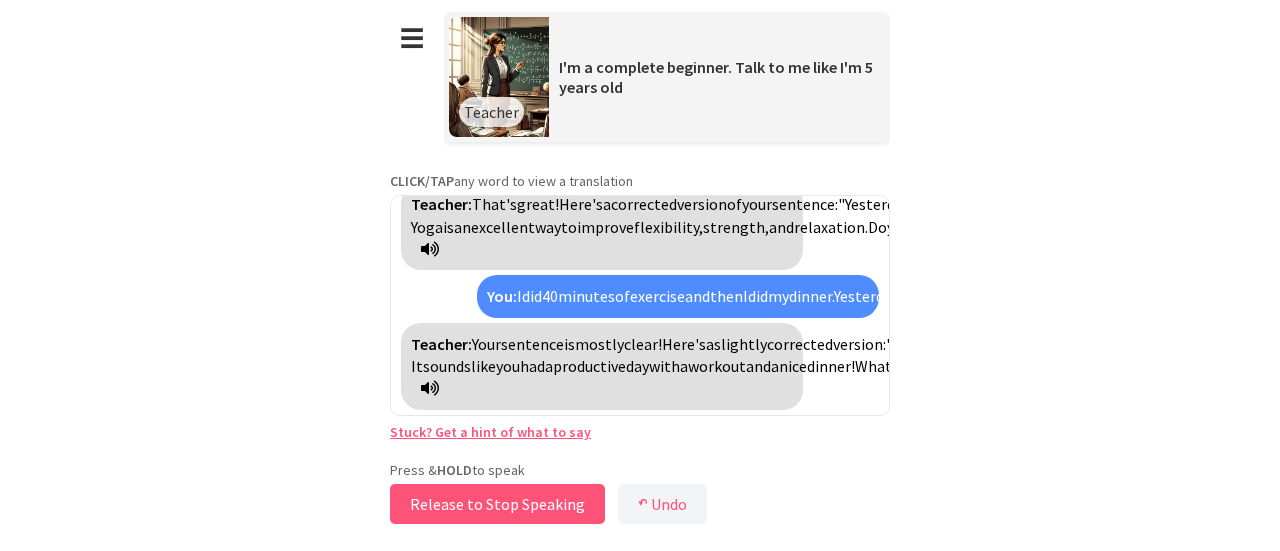click on "Release to Stop Speaking" at bounding box center (497, 504) 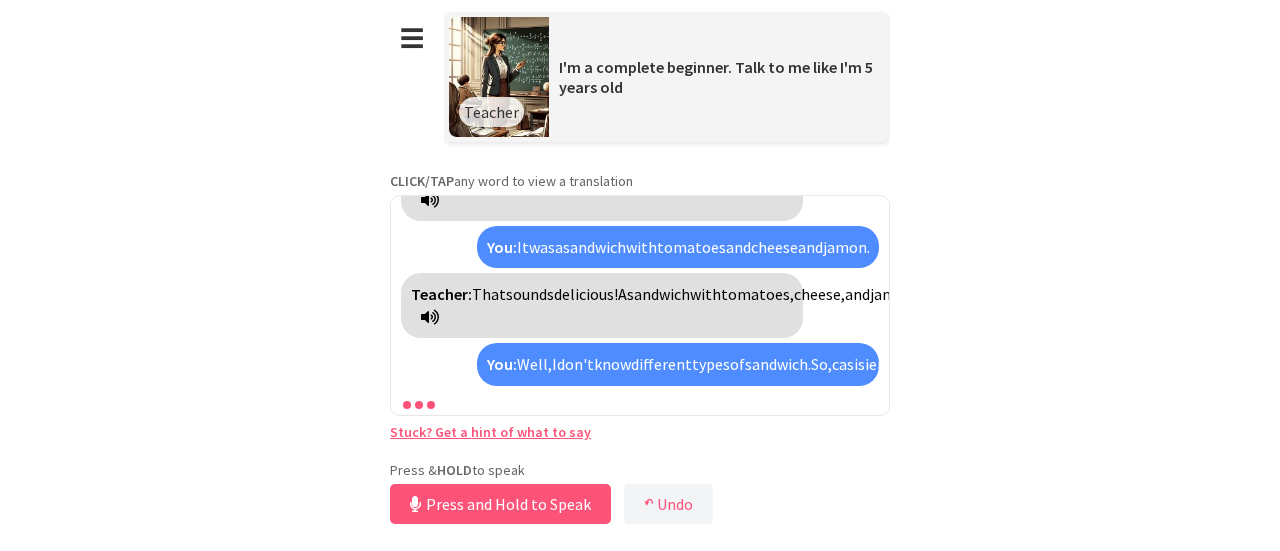 scroll, scrollTop: 4314, scrollLeft: 0, axis: vertical 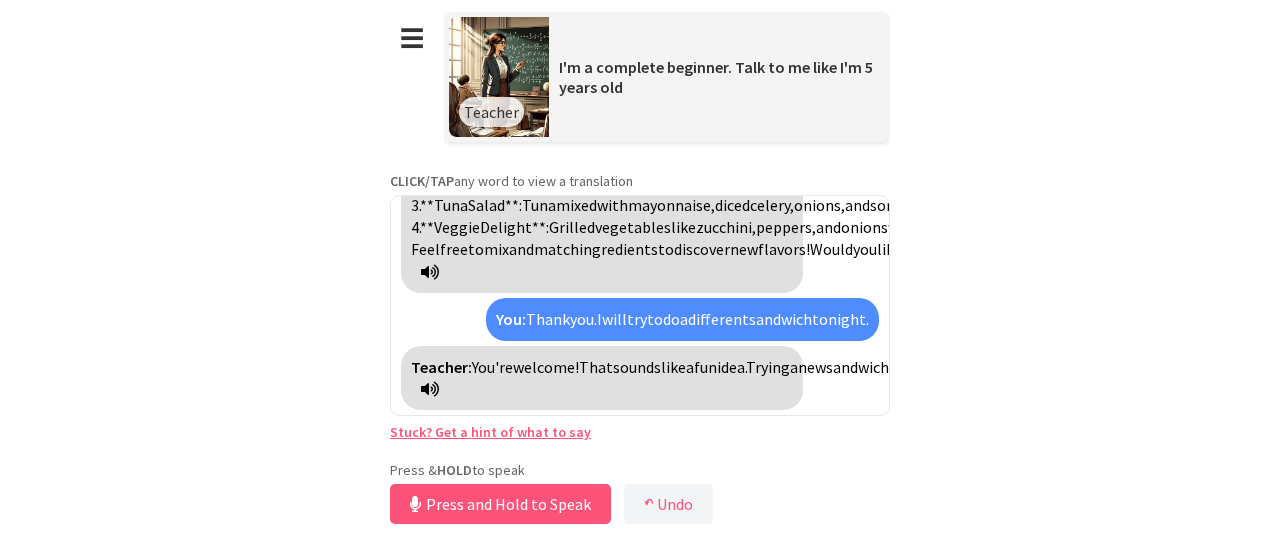 click on "Teacher:  Hi!  What  is  your  name?  You:  Hi  teacher,  my  name  is  Karen.  Teacher:  Hello,  Karen!  How  old  are  you?  You:  I'm  34  years  old.  Teacher:  Nice  to  meet  you,  Karen!  What  do  you  like  to  do  for  fun?  You:  Teacher,  I  am  practicing  my  English  and  I  need  you  to  help  me  to  say  my  sentences  well  and  I  need  to  correct  me  when  I  have  mistakes,  please  Teacher:  Sure,  Karen!  I  will  help  you.  You  can  say:  "I  am  practicing  my  English.  Please  help  me  and  correct  my  mistakes."
What  is  your  favorite  hobby?  You:  Today  is  raining  and  it's  a  day  very  cloudy  and  the  water  is  very  cold.  Thank  you  Teacher:  Good  try,  Karen!  You  can  say:  "Today  is  rainy  and  very  cloudy.  The  water  is  very  cold."
Do  you  like  rainy  days?  You:  I  don't  like  too  much  the  rainy  days  because  my  dog  lives  outside  so  when  it's  raining  your  house  se  inunda  Teacher:  Good  attempt!  You  can  say:  "I" at bounding box center [640, 305] 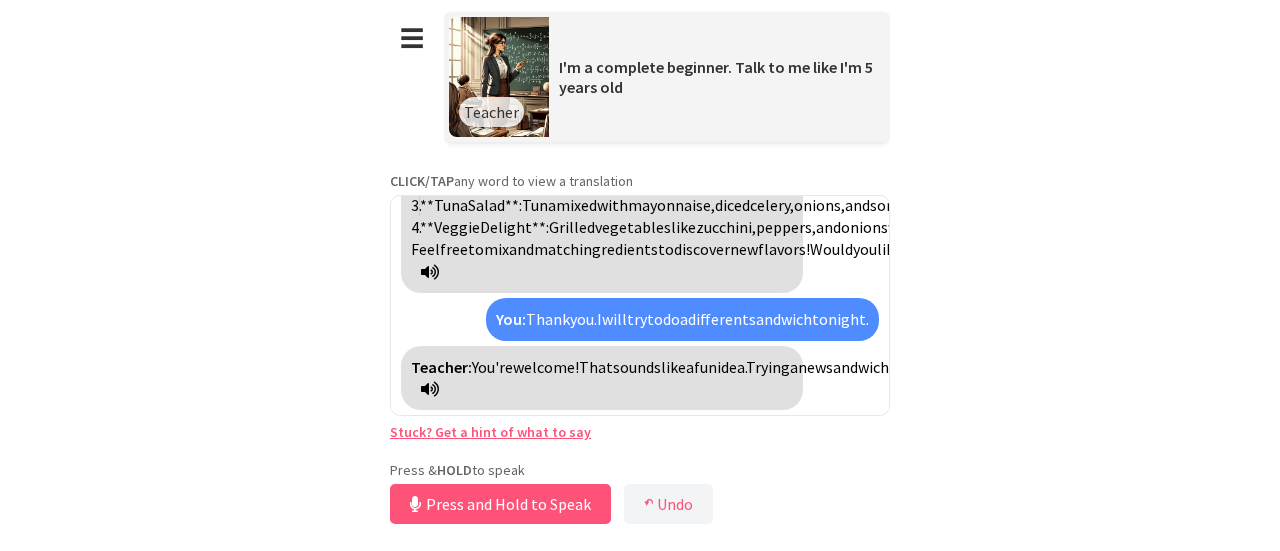 click on "Teacher:  Hi!  What  is  your  name?  You:  Hi  teacher,  my  name  is  Karen.  Teacher:  Hello,  Karen!  How  old  are  you?  You:  I'm  34  years  old.  Teacher:  Nice  to  meet  you,  Karen!  What  do  you  like  to  do  for  fun?  You:  Teacher,  I  am  practicing  my  English  and  I  need  you  to  help  me  to  say  my  sentences  well  and  I  need  to  correct  me  when  I  have  mistakes,  please  Teacher:  Sure,  Karen!  I  will  help  you.  You  can  say:  "I  am  practicing  my  English.  Please  help  me  and  correct  my  mistakes."
What  is  your  favorite  hobby?  You:  Today  is  raining  and  it's  a  day  very  cloudy  and  the  water  is  very  cold.  Thank  you  Teacher:  Good  try,  Karen!  You  can  say:  "Today  is  rainy  and  very  cloudy.  The  water  is  very  cold."
Do  you  like  rainy  days?  You:  I  don't  like  too  much  the  rainy  days  because  my  dog  lives  outside  so  when  it's  raining  your  house  se  inunda  Teacher:  Good  attempt!  You  can  say:  "I" at bounding box center [640, 305] 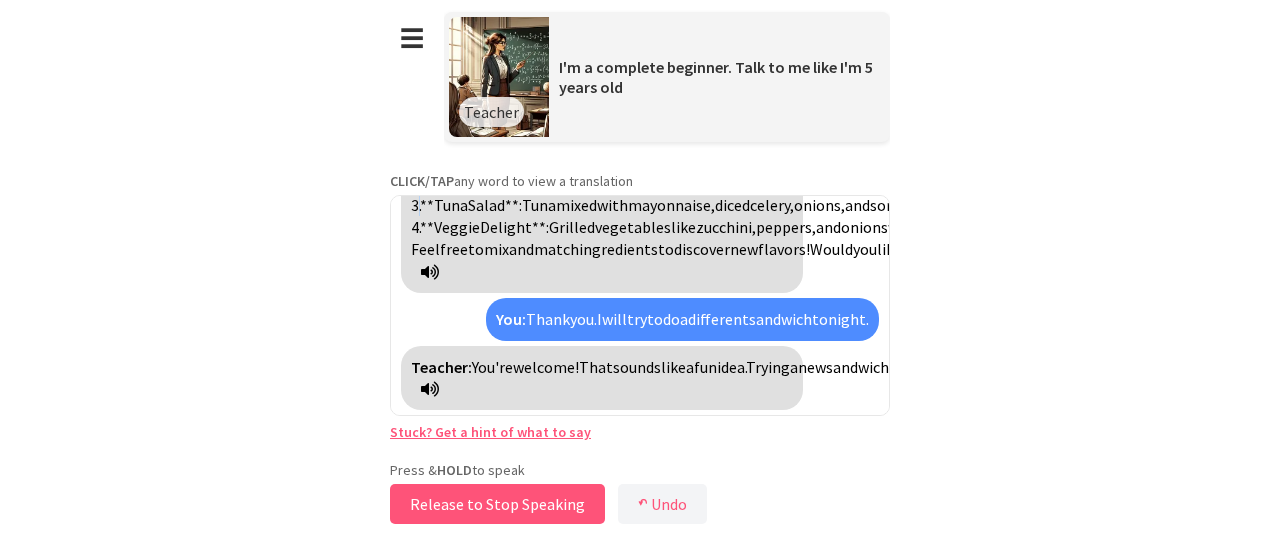 click on "Release to Stop Speaking" at bounding box center [497, 504] 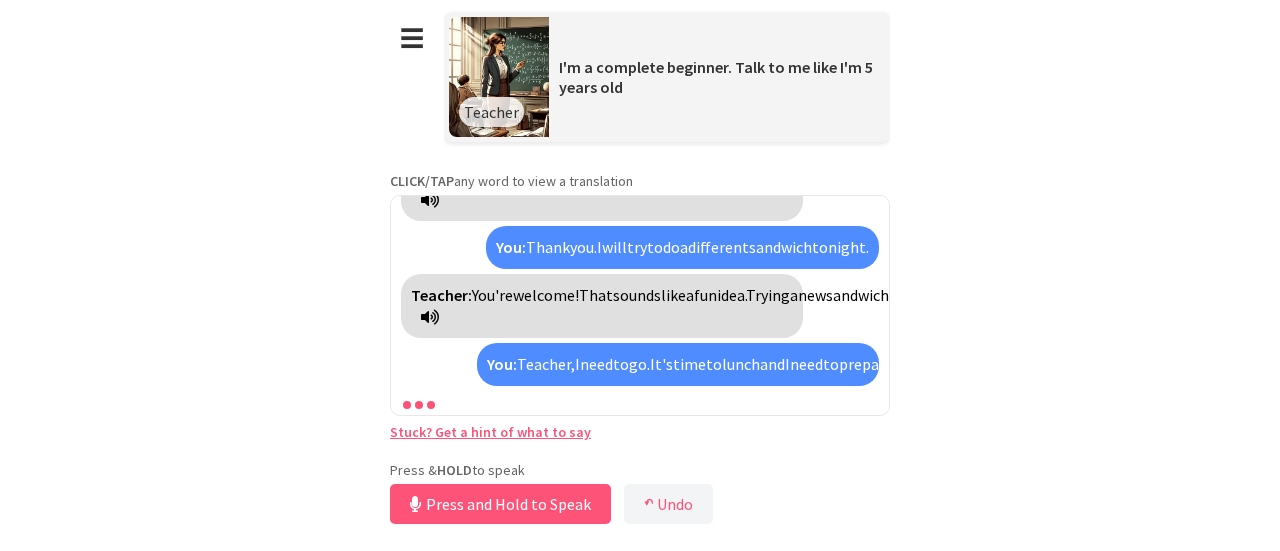 scroll, scrollTop: 4750, scrollLeft: 0, axis: vertical 